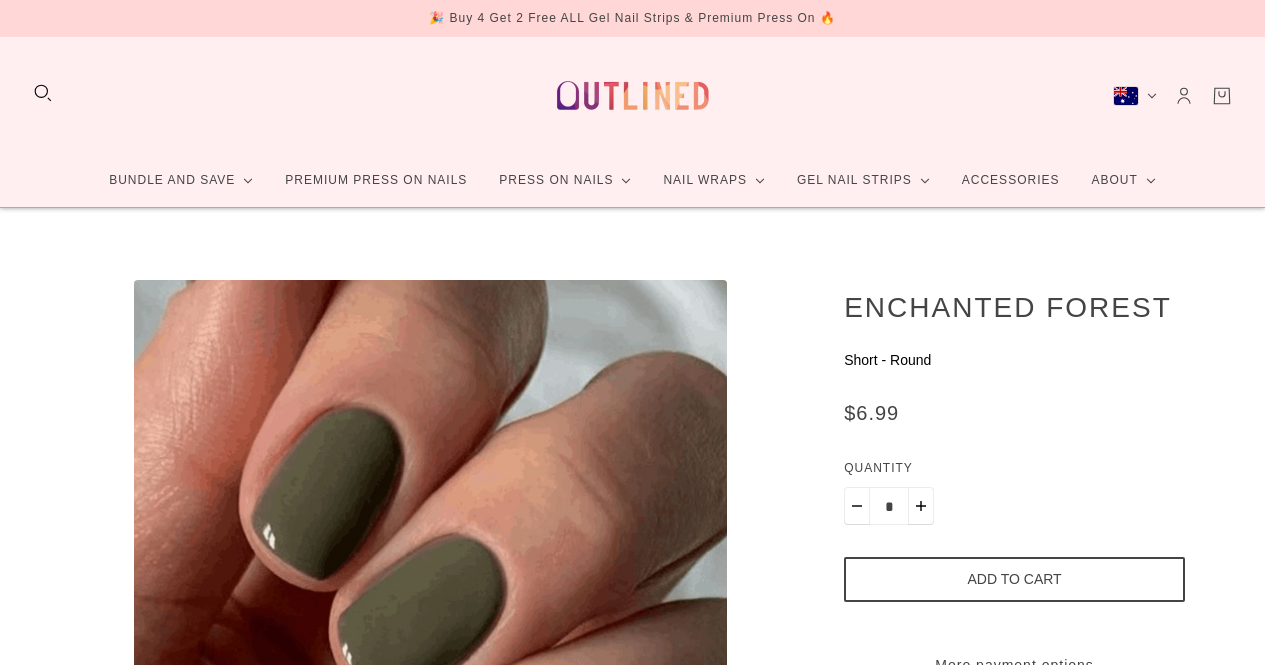 scroll, scrollTop: 0, scrollLeft: 0, axis: both 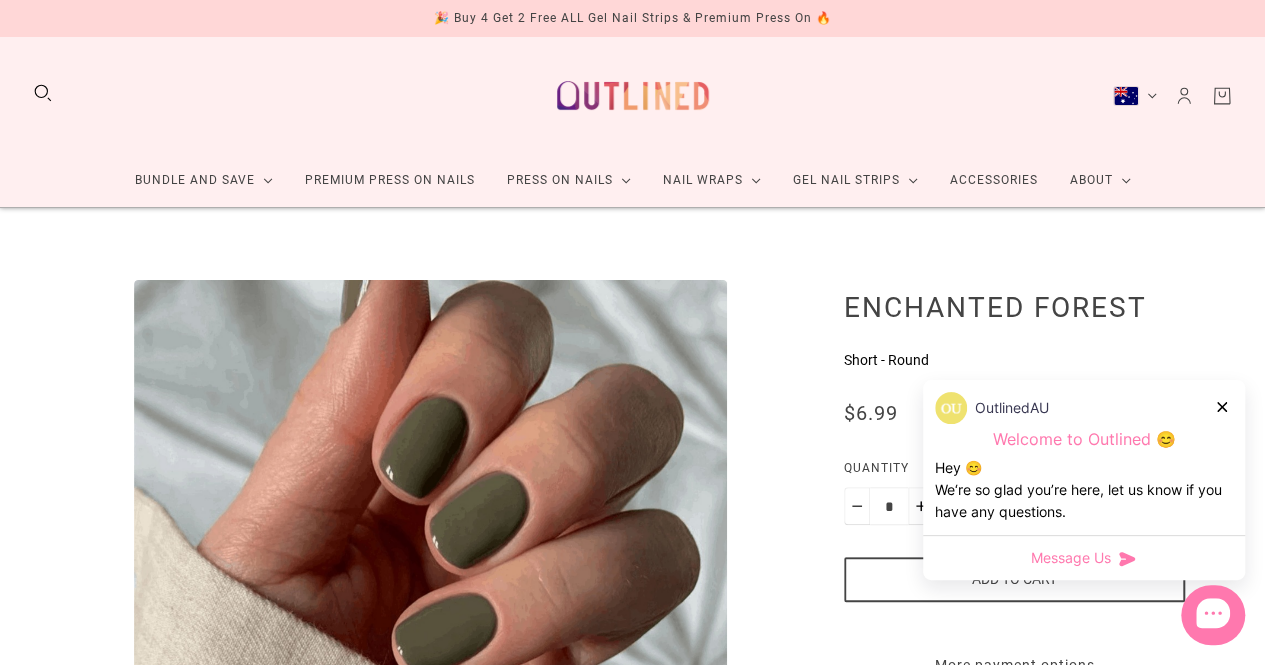 click 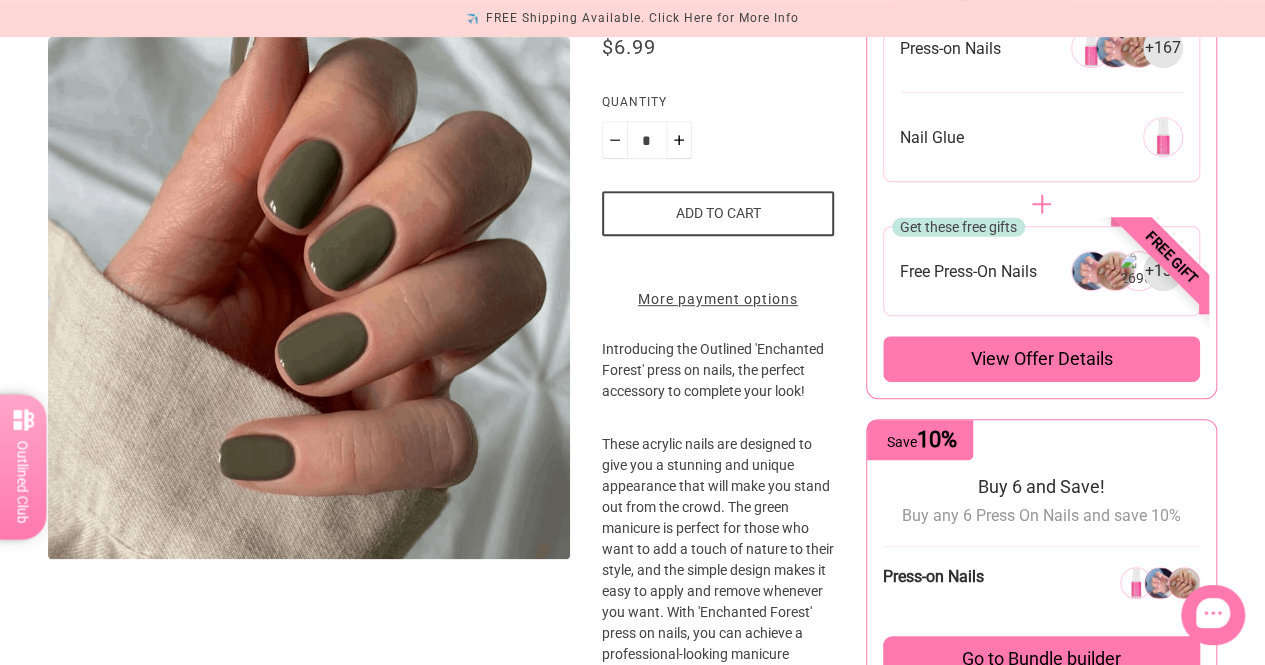 scroll, scrollTop: 0, scrollLeft: 0, axis: both 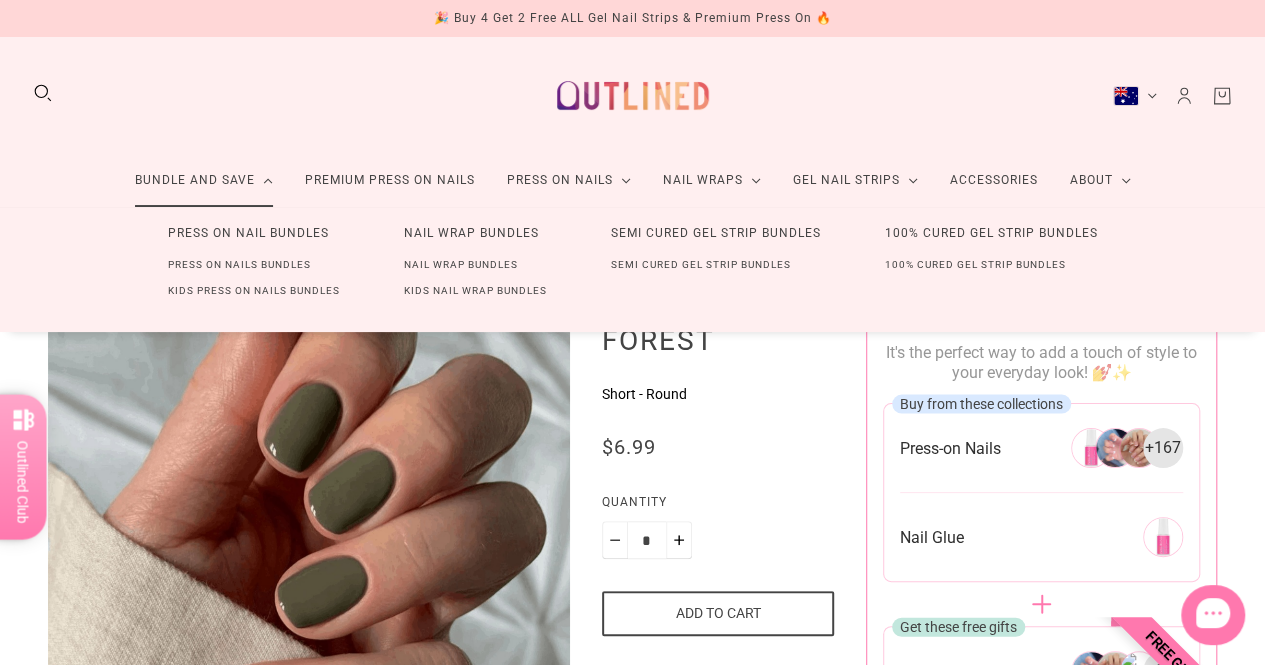 click on "Press On Nail Bundles" at bounding box center [248, 233] 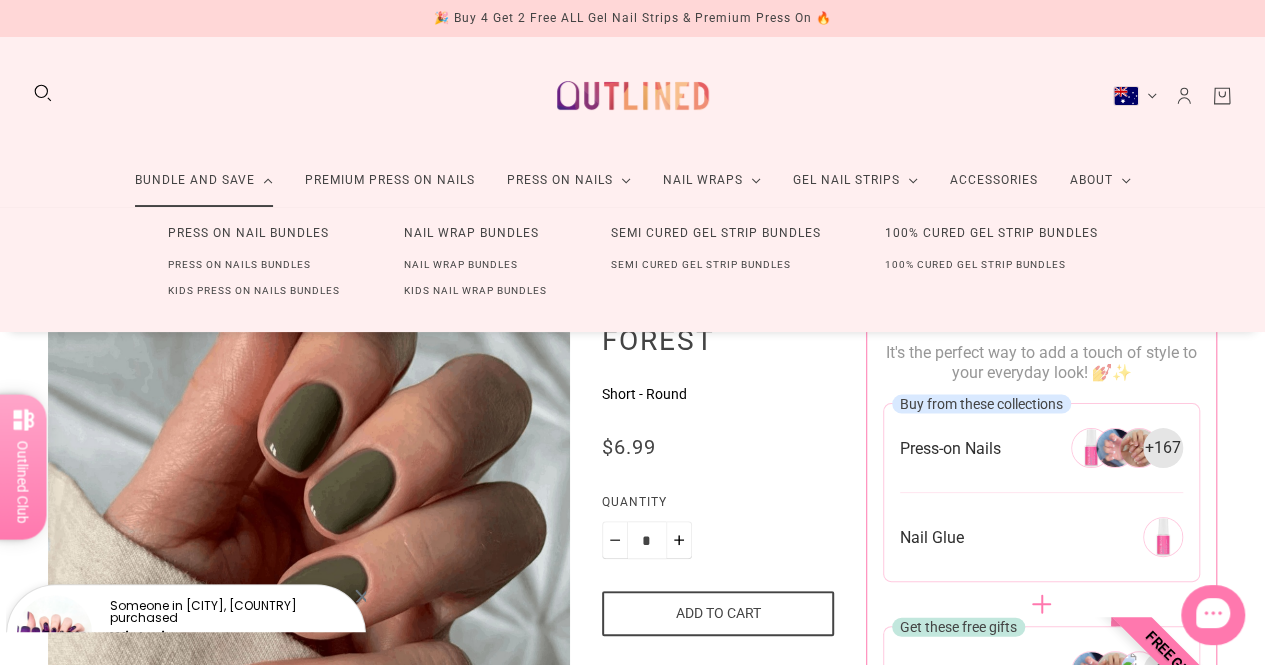 click on "Press On Nail Bundles" at bounding box center (248, 233) 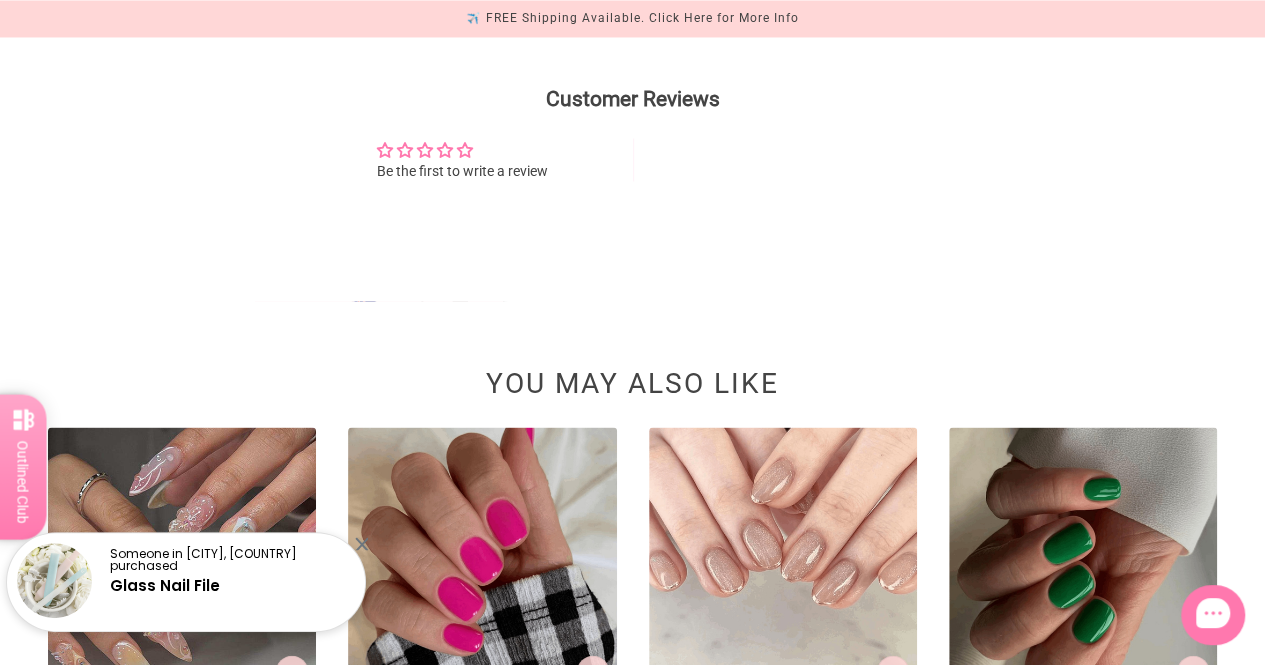 scroll, scrollTop: 2100, scrollLeft: 0, axis: vertical 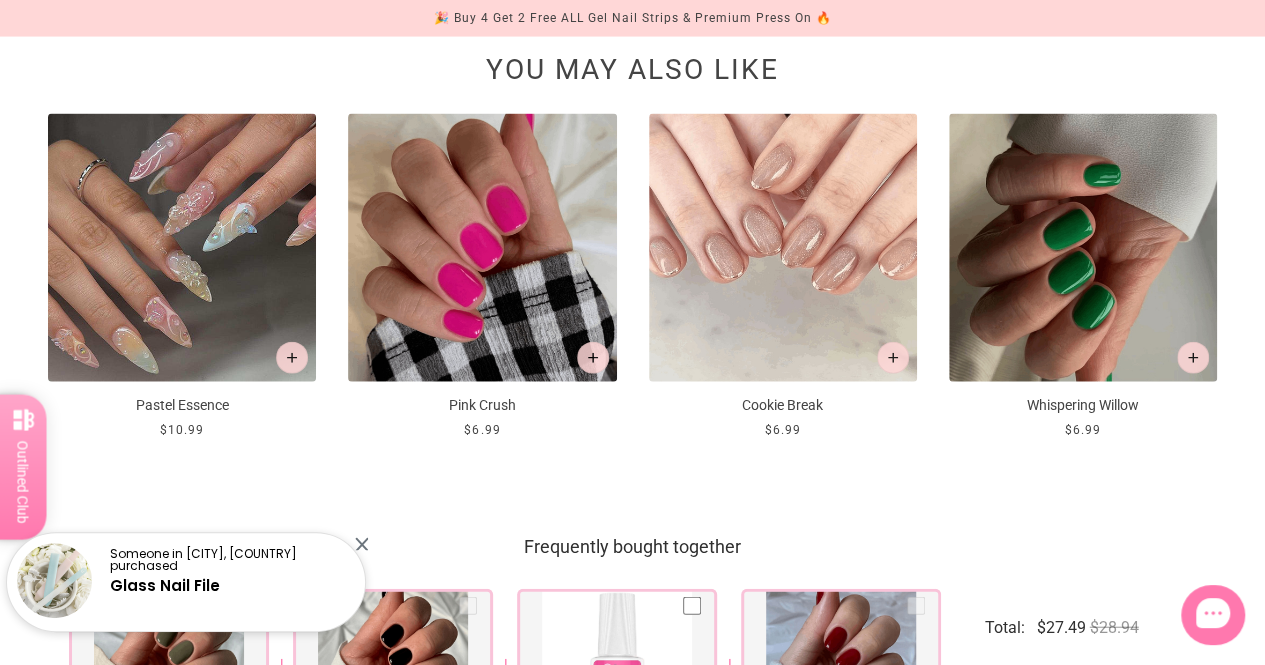 click at bounding box center (482, 248) 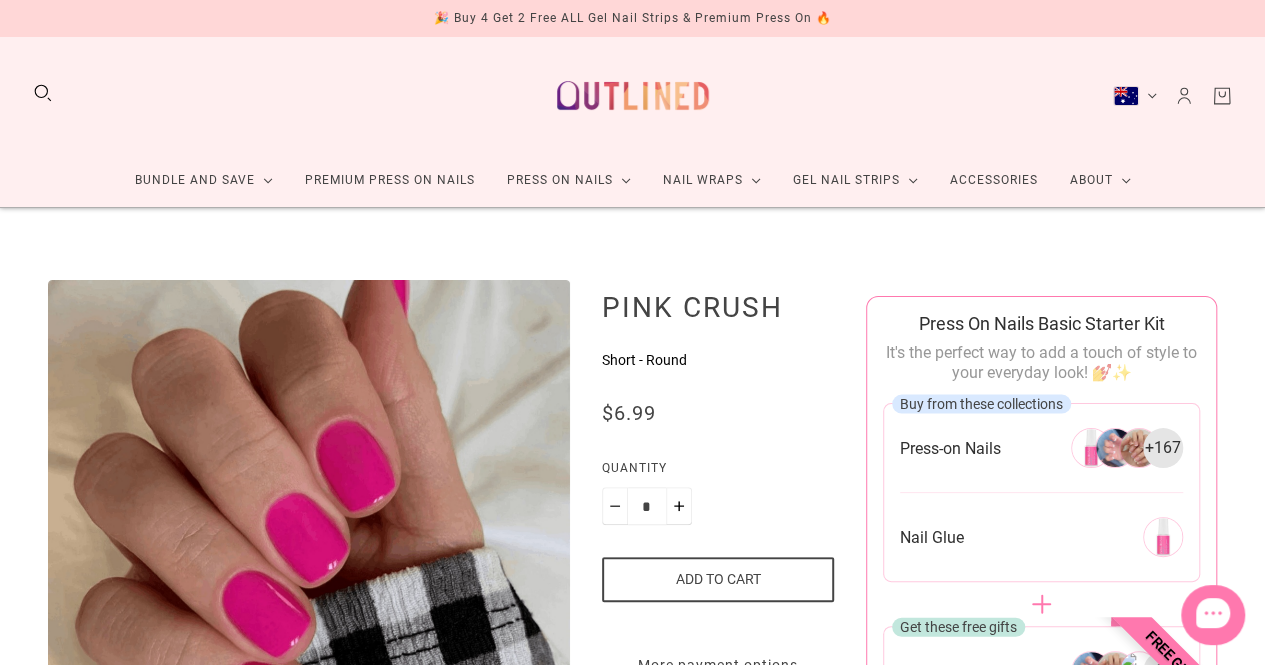 scroll, scrollTop: 27, scrollLeft: 0, axis: vertical 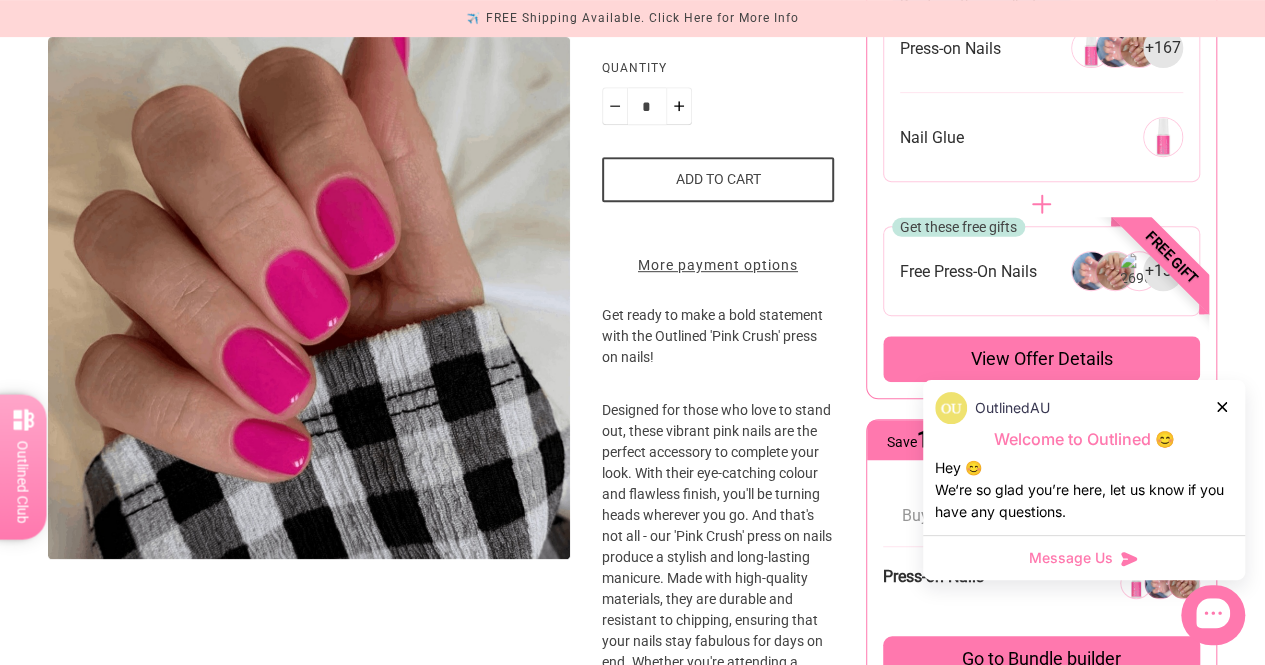 click on "Add to cart" at bounding box center (718, 179) 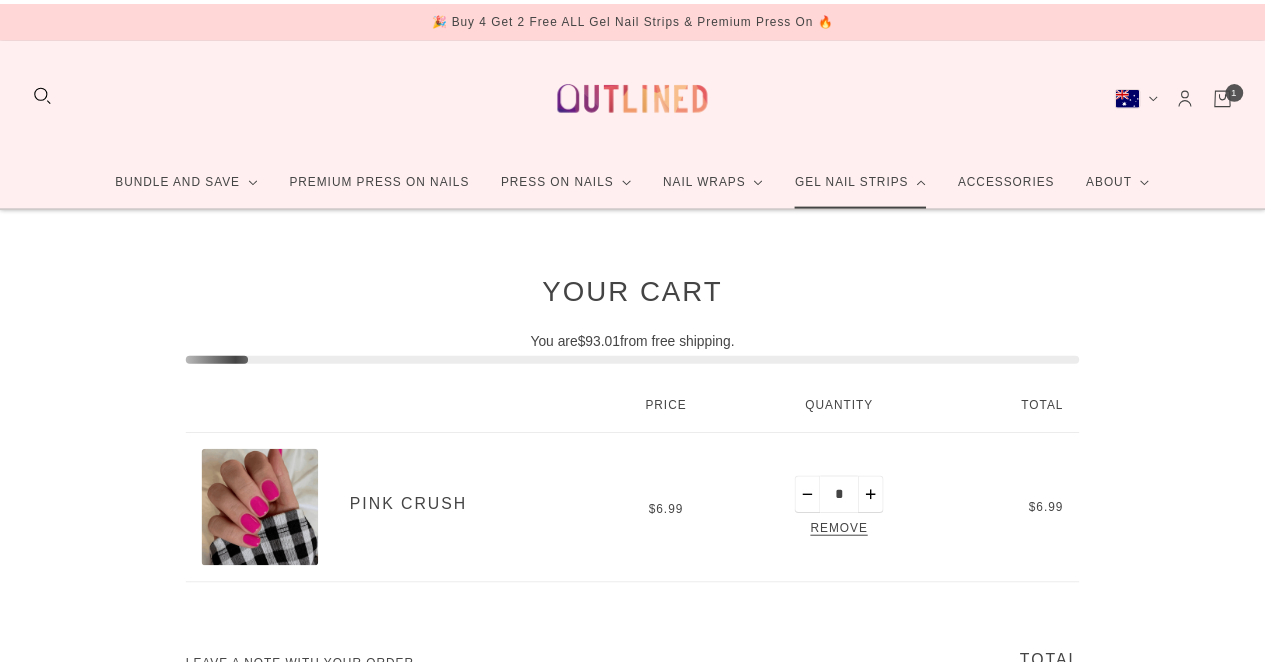 scroll, scrollTop: 0, scrollLeft: 0, axis: both 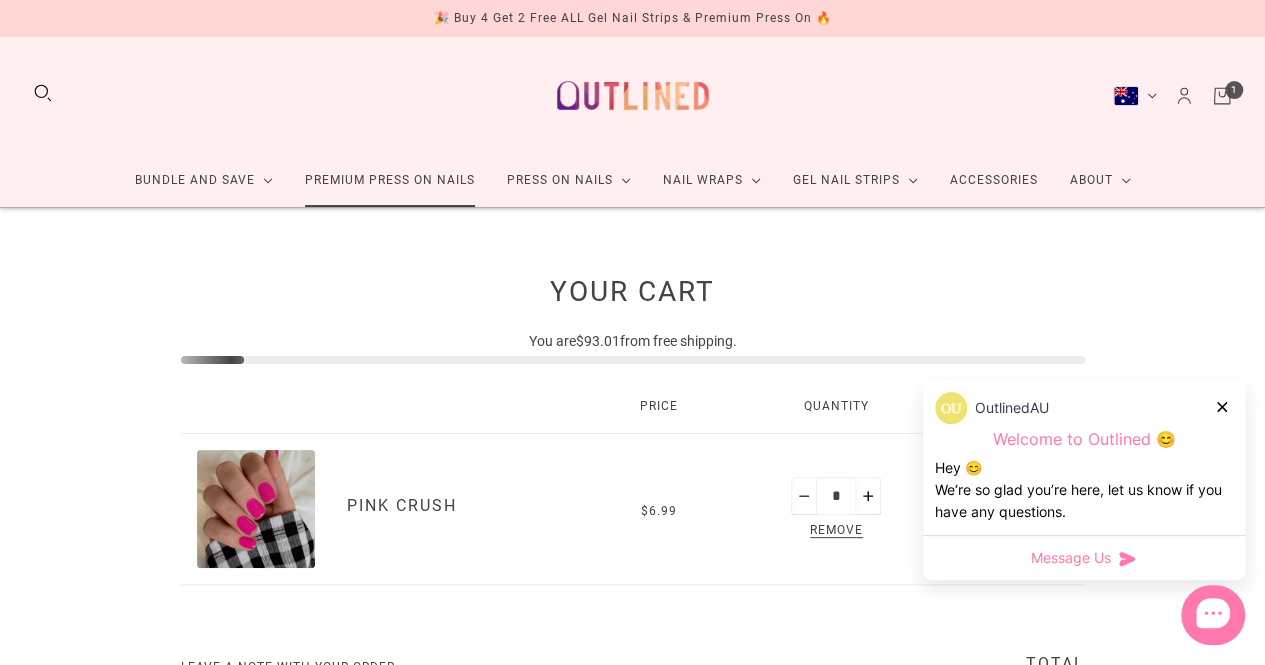 click on "Premium Press On Nails" 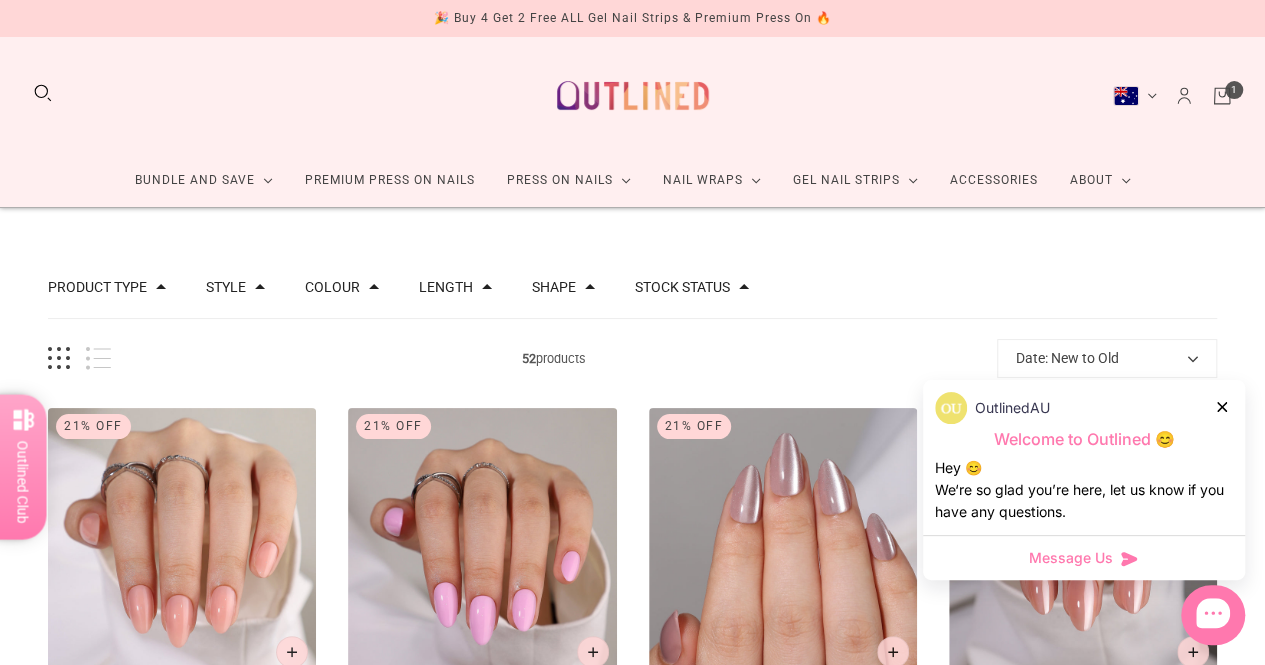 scroll, scrollTop: 300, scrollLeft: 0, axis: vertical 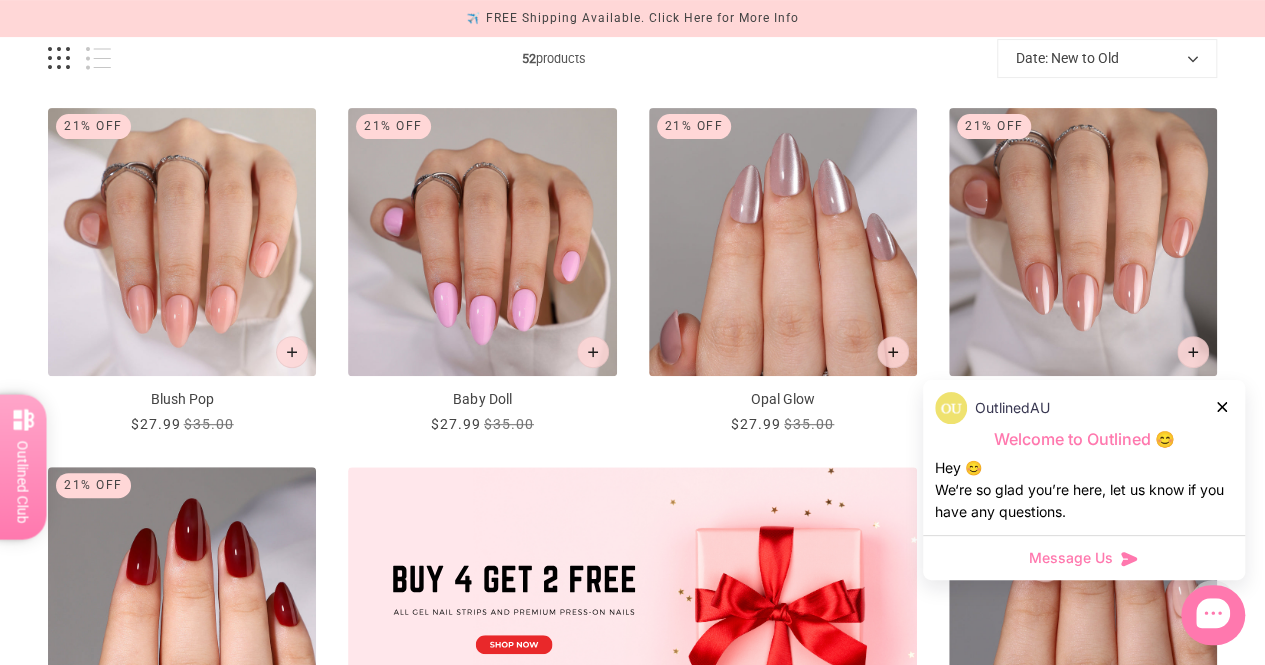click 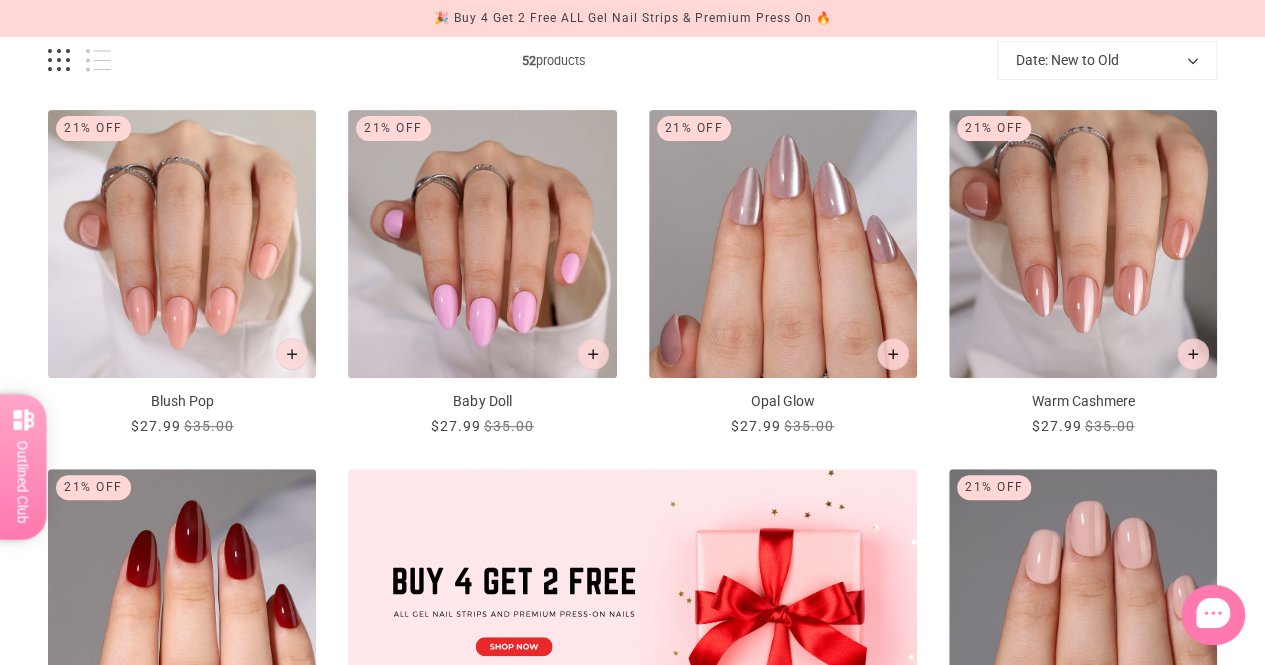 scroll, scrollTop: 0, scrollLeft: 0, axis: both 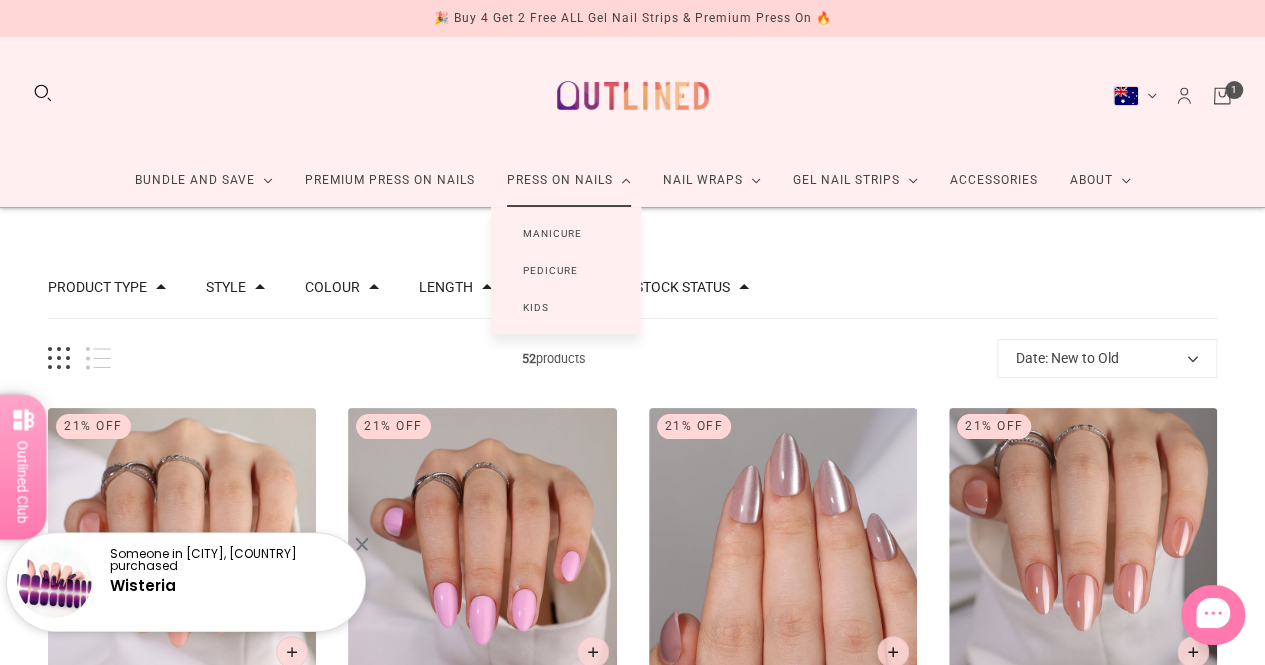 click on "Manicure" at bounding box center [552, 233] 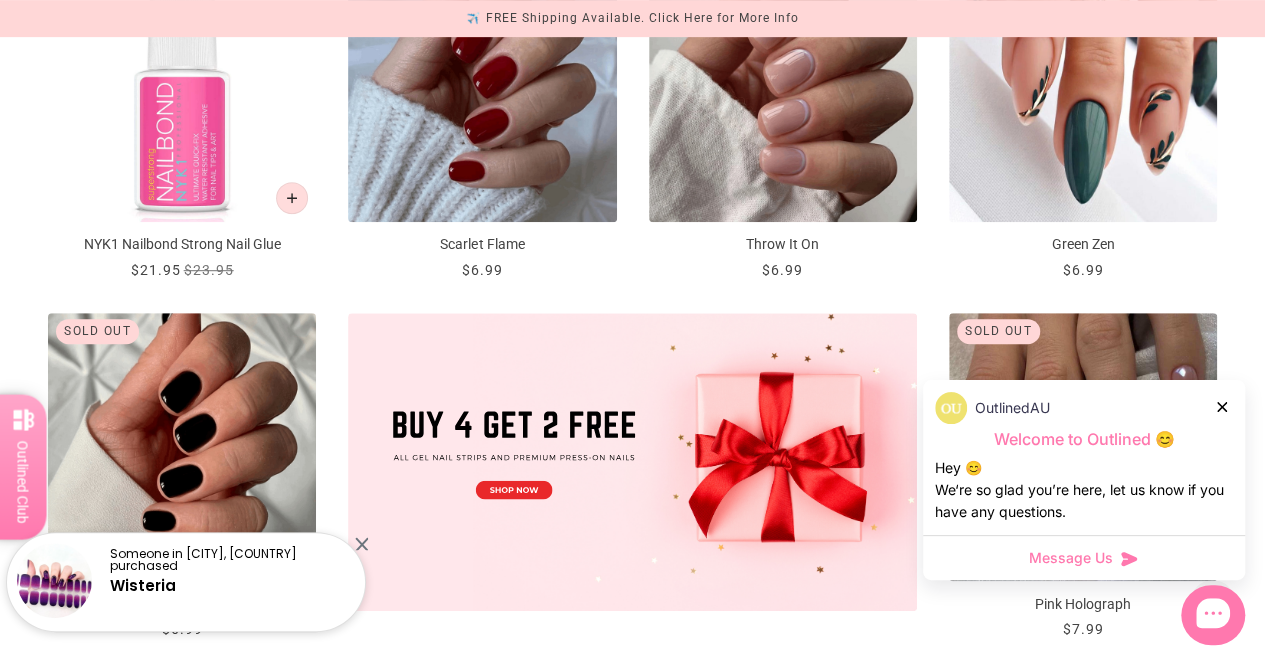 scroll, scrollTop: 0, scrollLeft: 0, axis: both 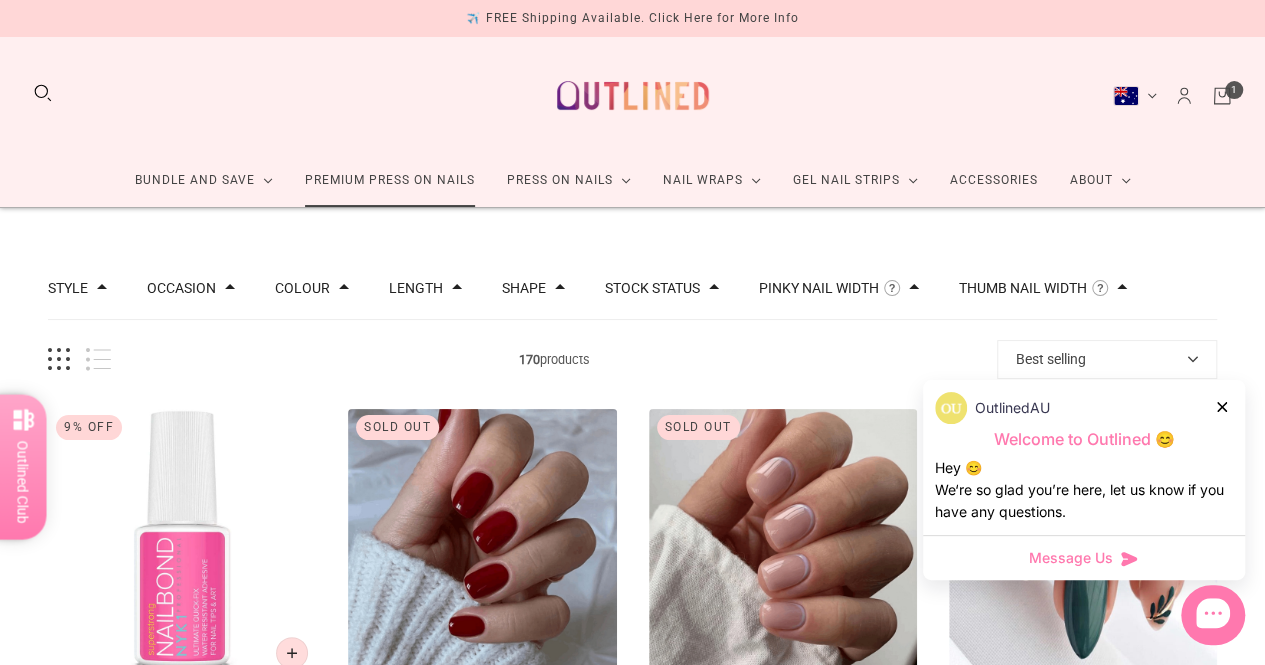 click on "Premium Press On Nails" 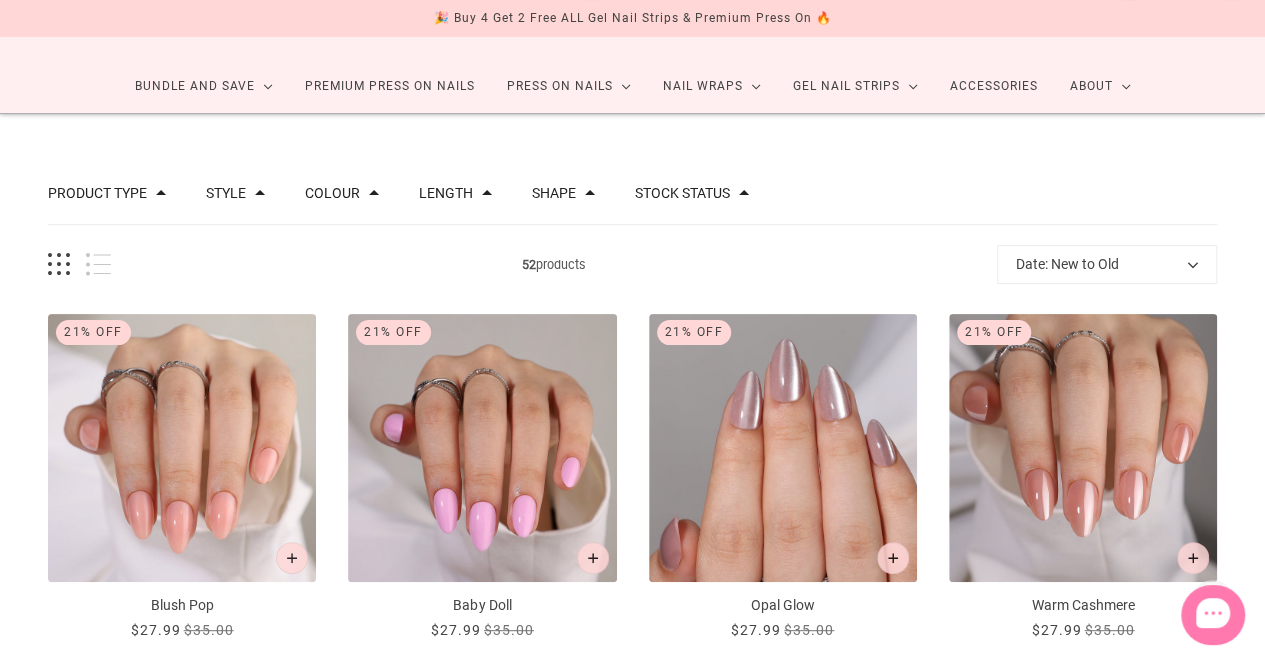 scroll, scrollTop: 200, scrollLeft: 0, axis: vertical 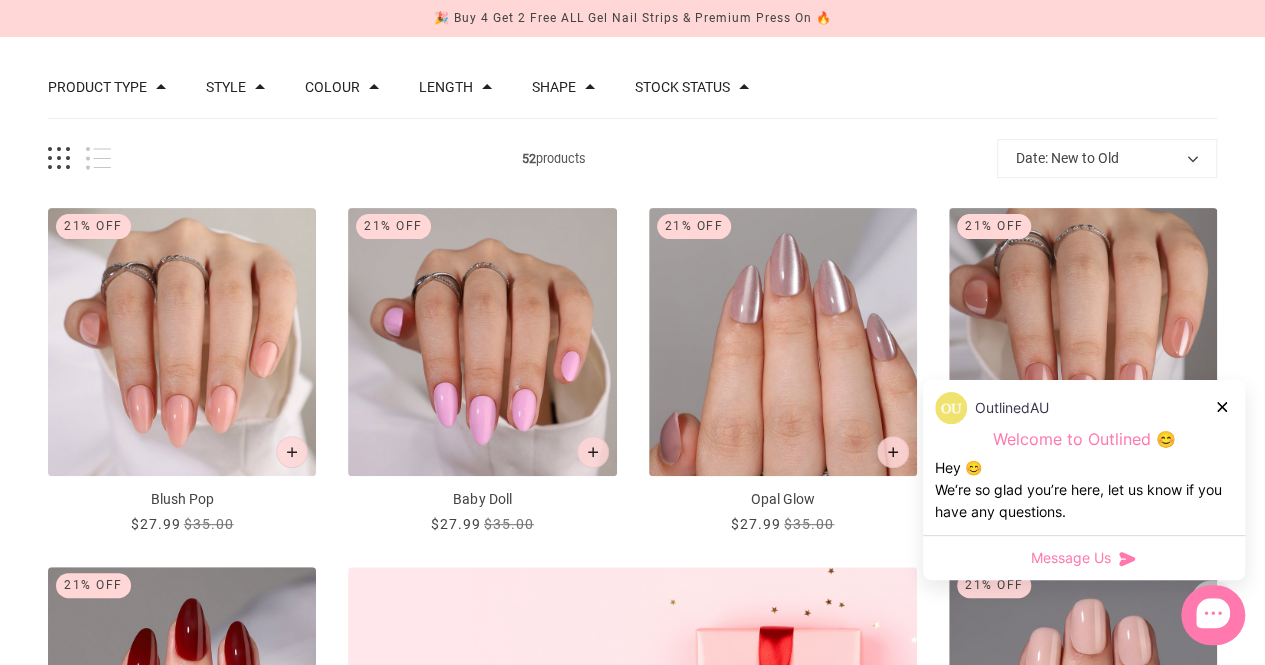 click 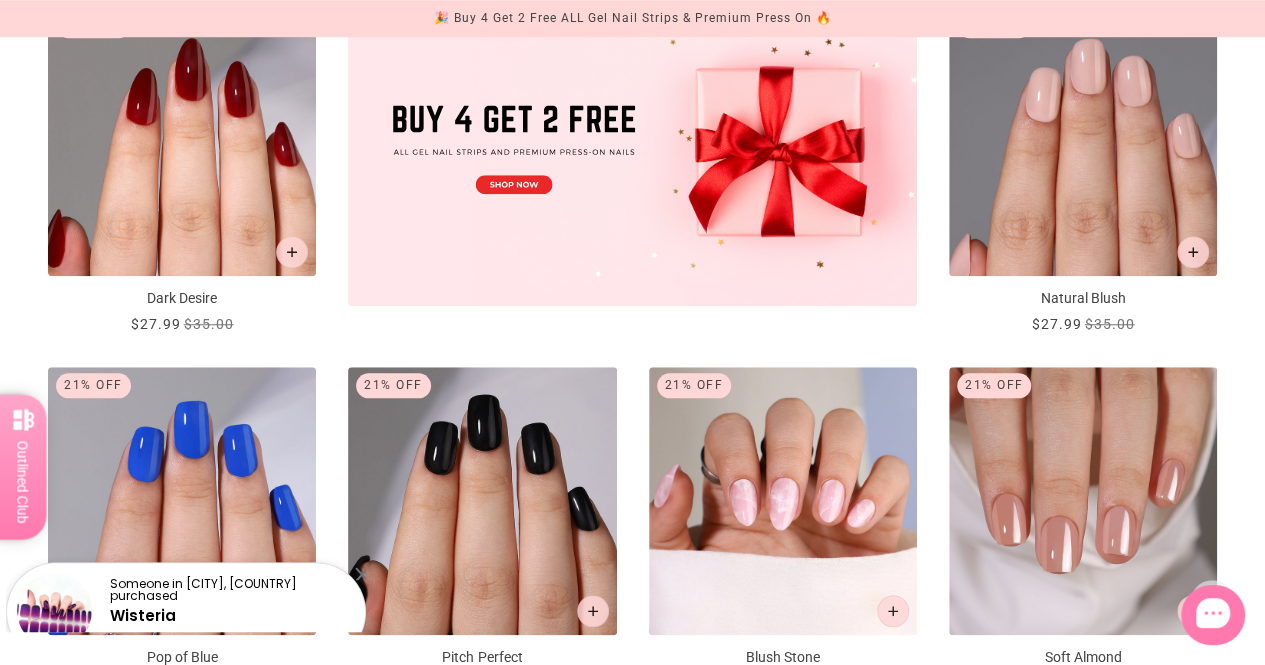 scroll, scrollTop: 1000, scrollLeft: 0, axis: vertical 